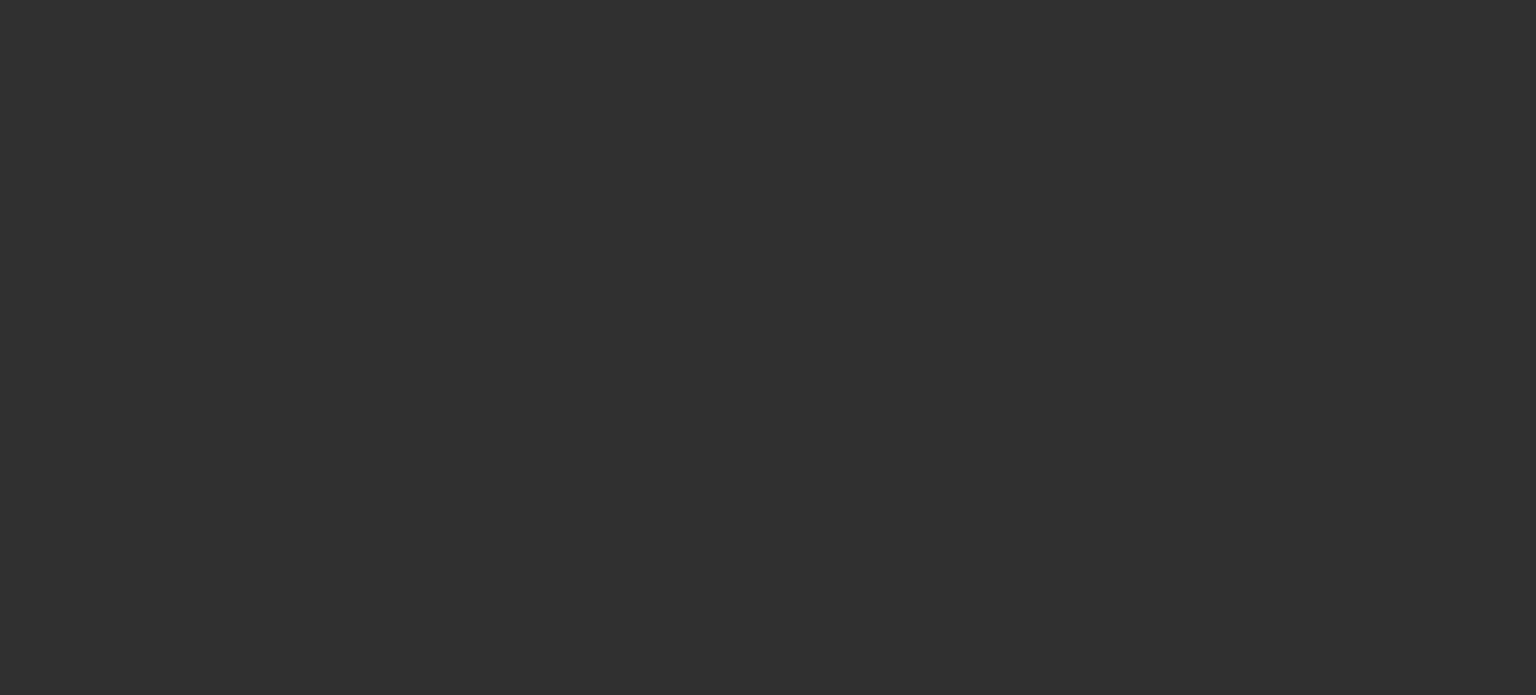 scroll, scrollTop: 0, scrollLeft: 0, axis: both 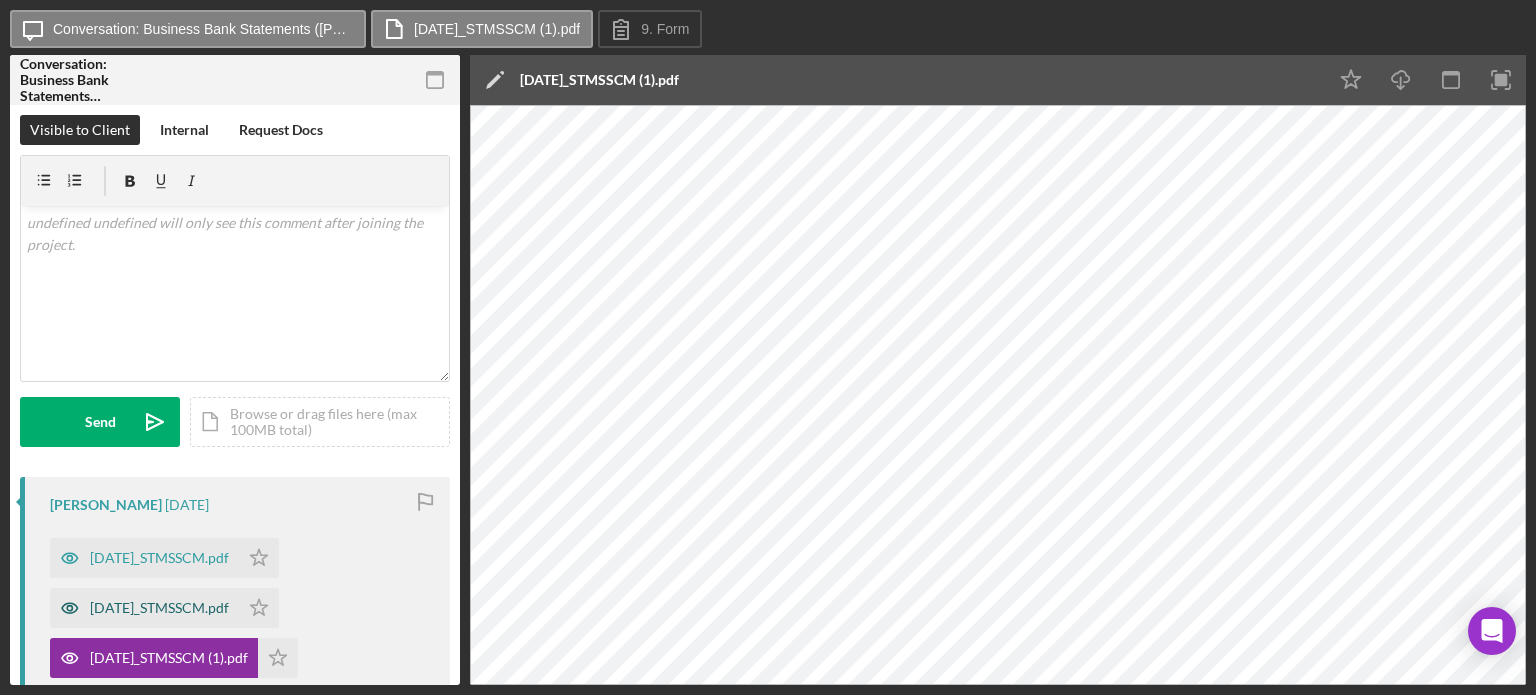click on "2025-05-31_STMSSCM.pdf" at bounding box center [144, 608] 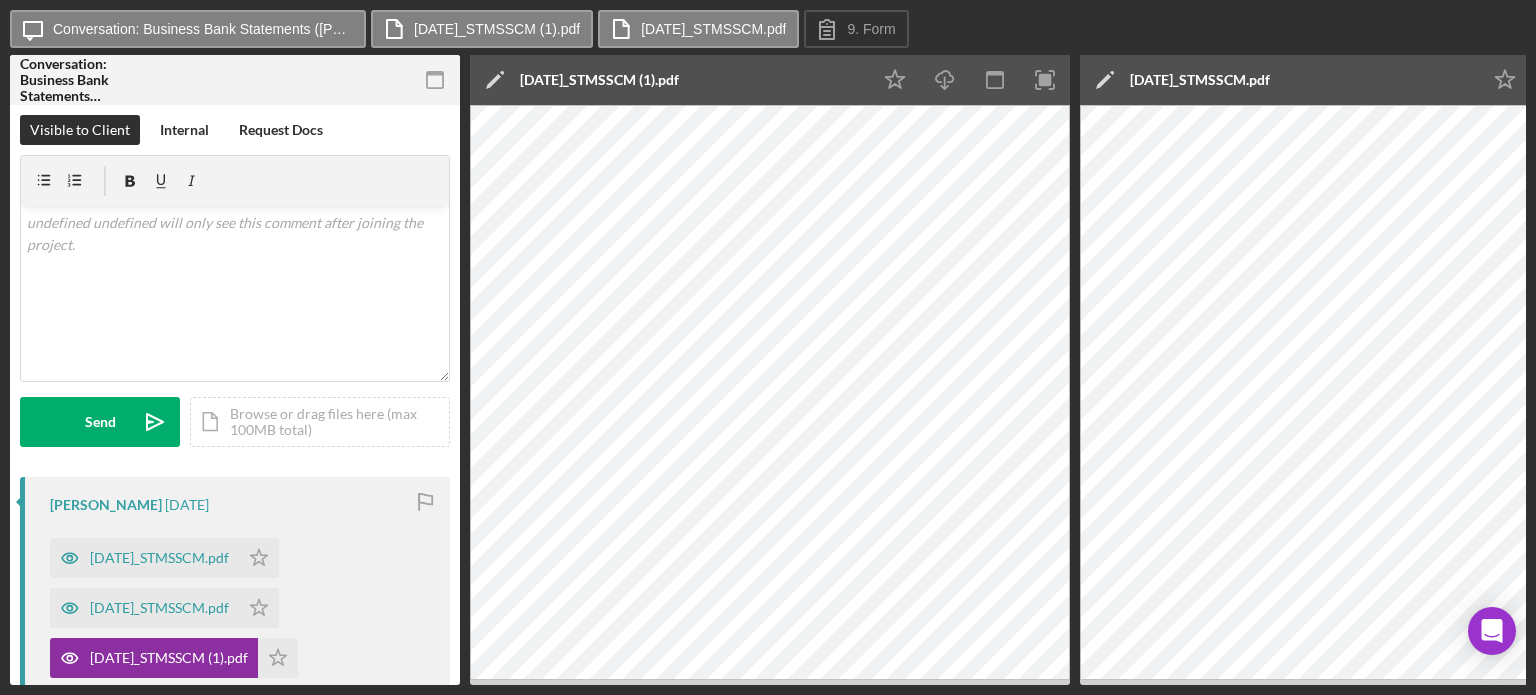 scroll, scrollTop: 0, scrollLeft: 153, axis: horizontal 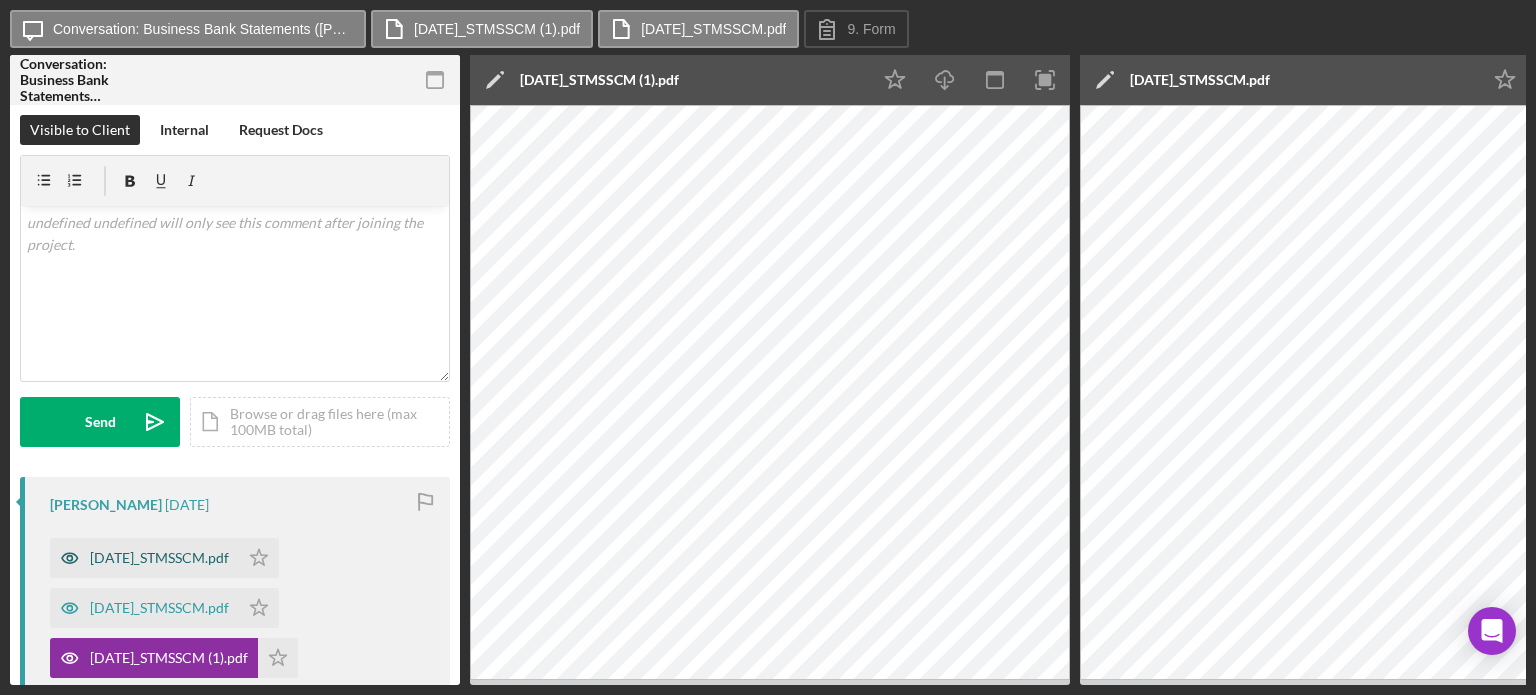 click on "2025-06-30_STMSSCM.pdf" at bounding box center (159, 558) 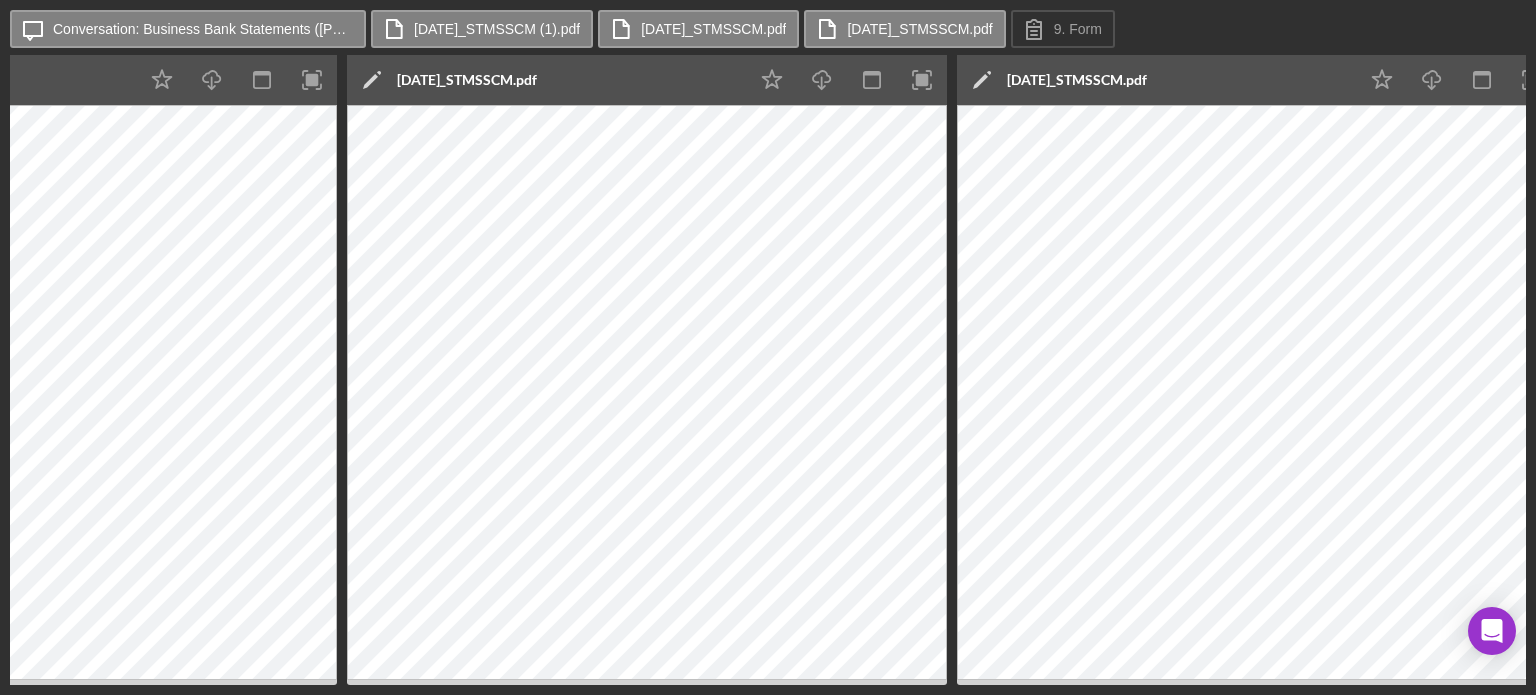 scroll, scrollTop: 0, scrollLeft: 736, axis: horizontal 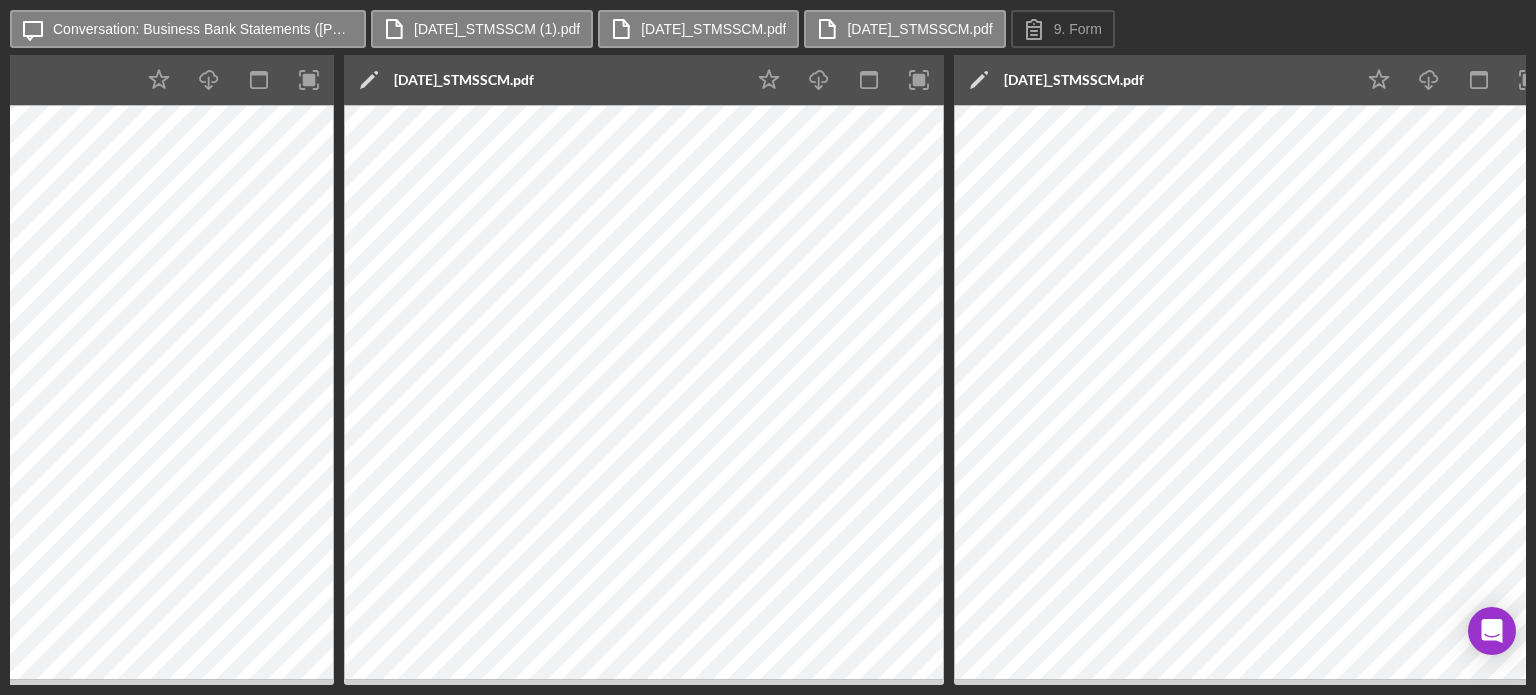 drag, startPoint x: 575, startPoint y: 686, endPoint x: 424, endPoint y: 686, distance: 151 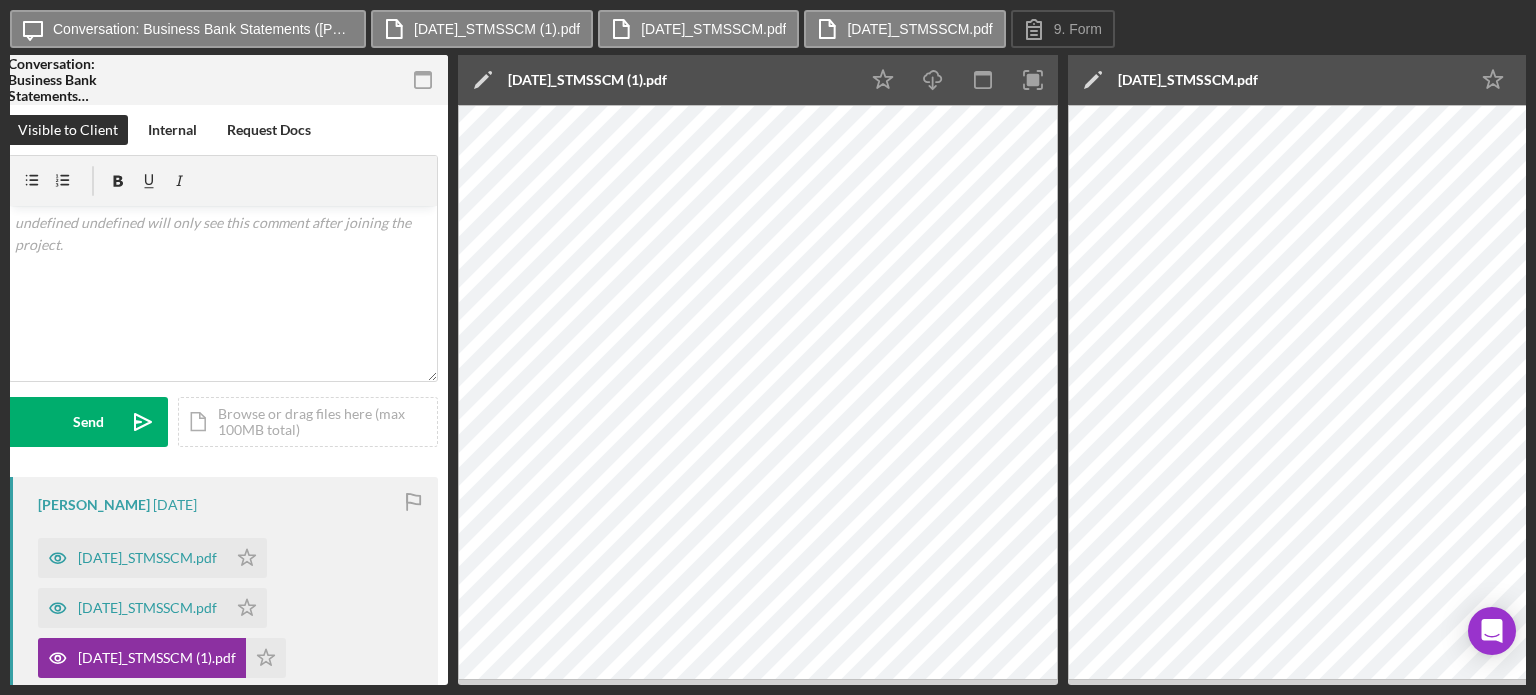 scroll, scrollTop: 0, scrollLeft: 0, axis: both 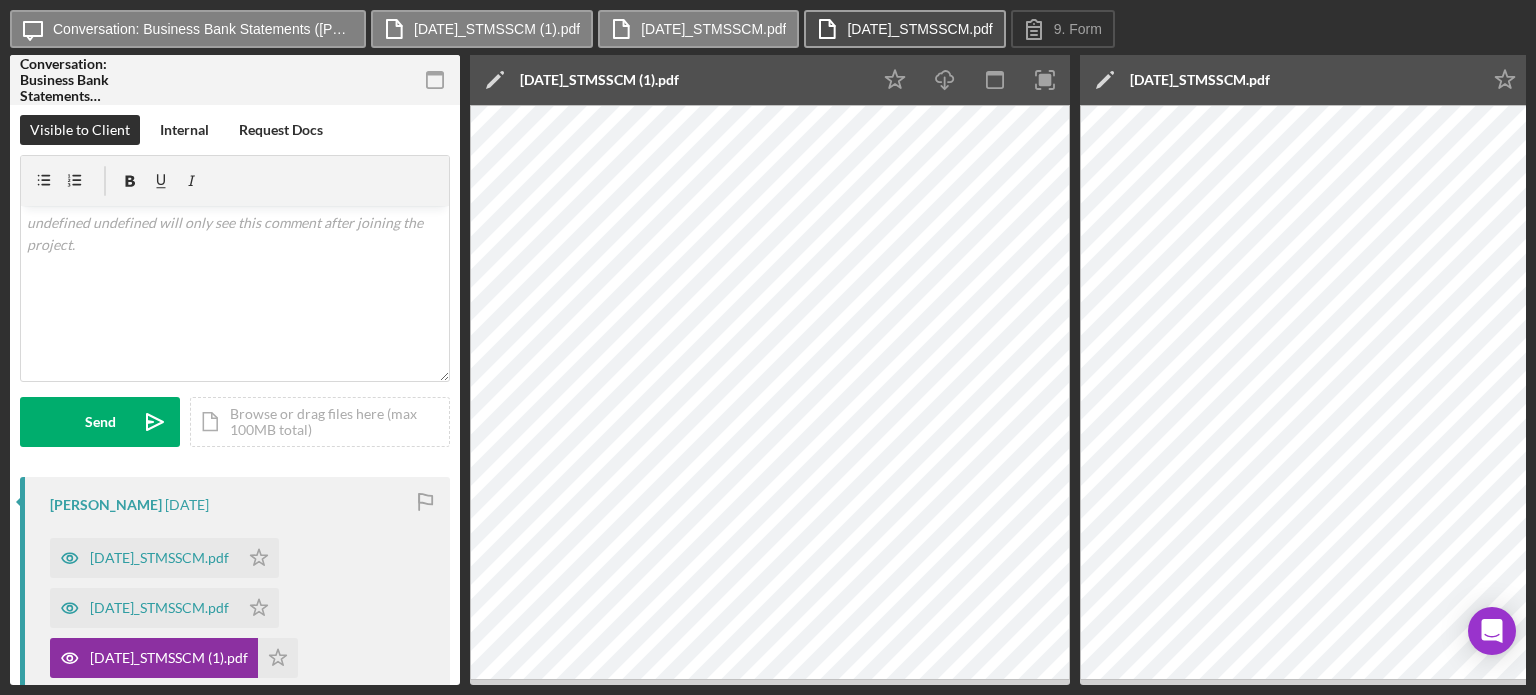 click on "2025-06-30_STMSSCM.pdf" at bounding box center [919, 29] 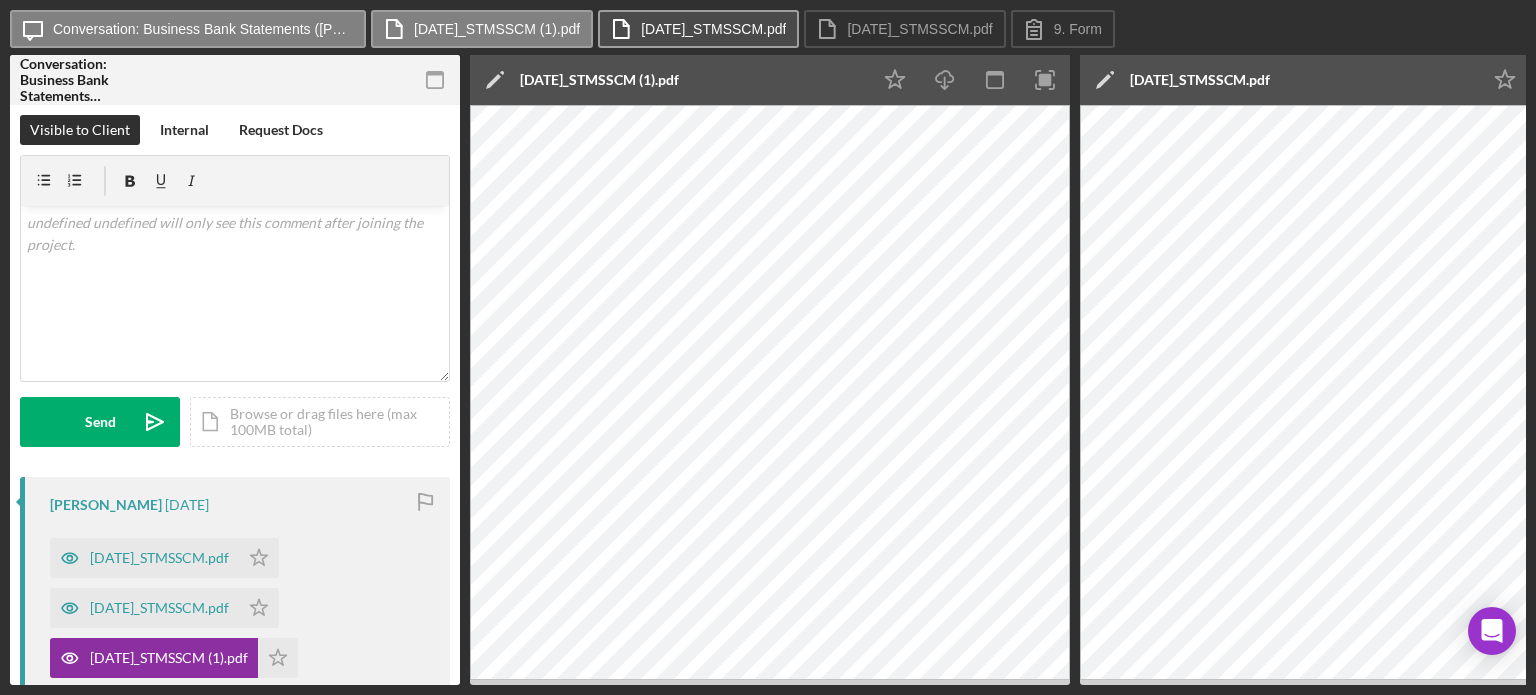 click on "2025-05-31_STMSSCM.pdf" at bounding box center (698, 29) 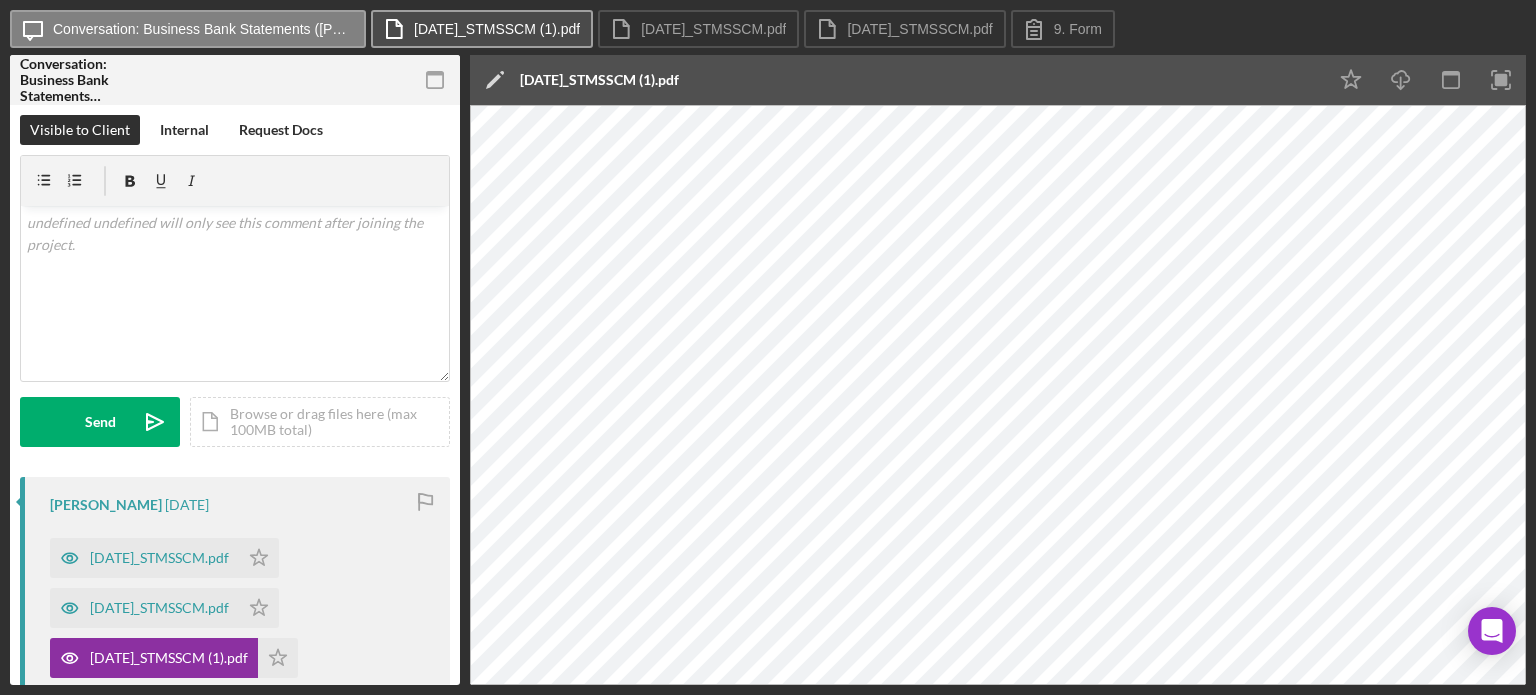 click on "2025-04-30_STMSSCM (1).pdf" at bounding box center [482, 29] 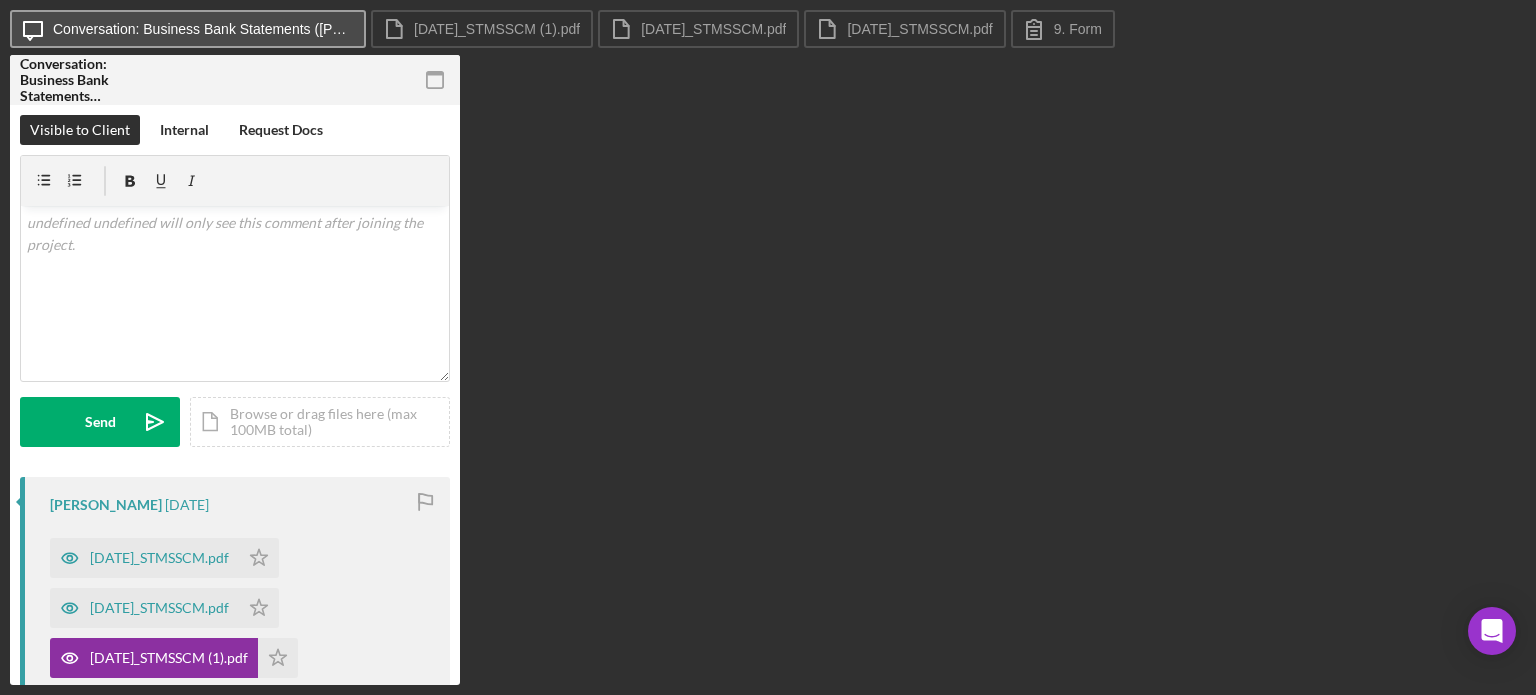click on "Conversation: Business Bank Statements (Thomas L.)" at bounding box center [203, 29] 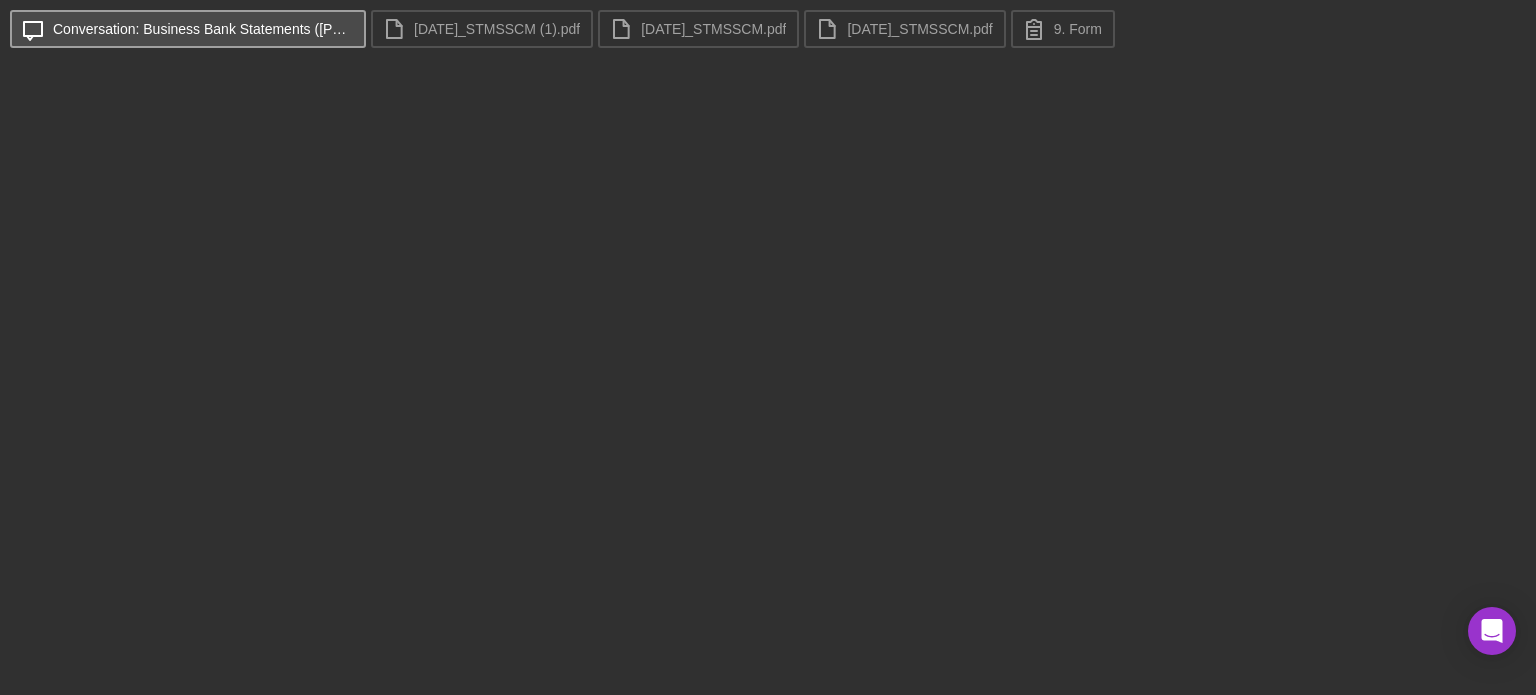 click on "Conversation: Business Bank Statements (Thomas L.)" at bounding box center [203, 29] 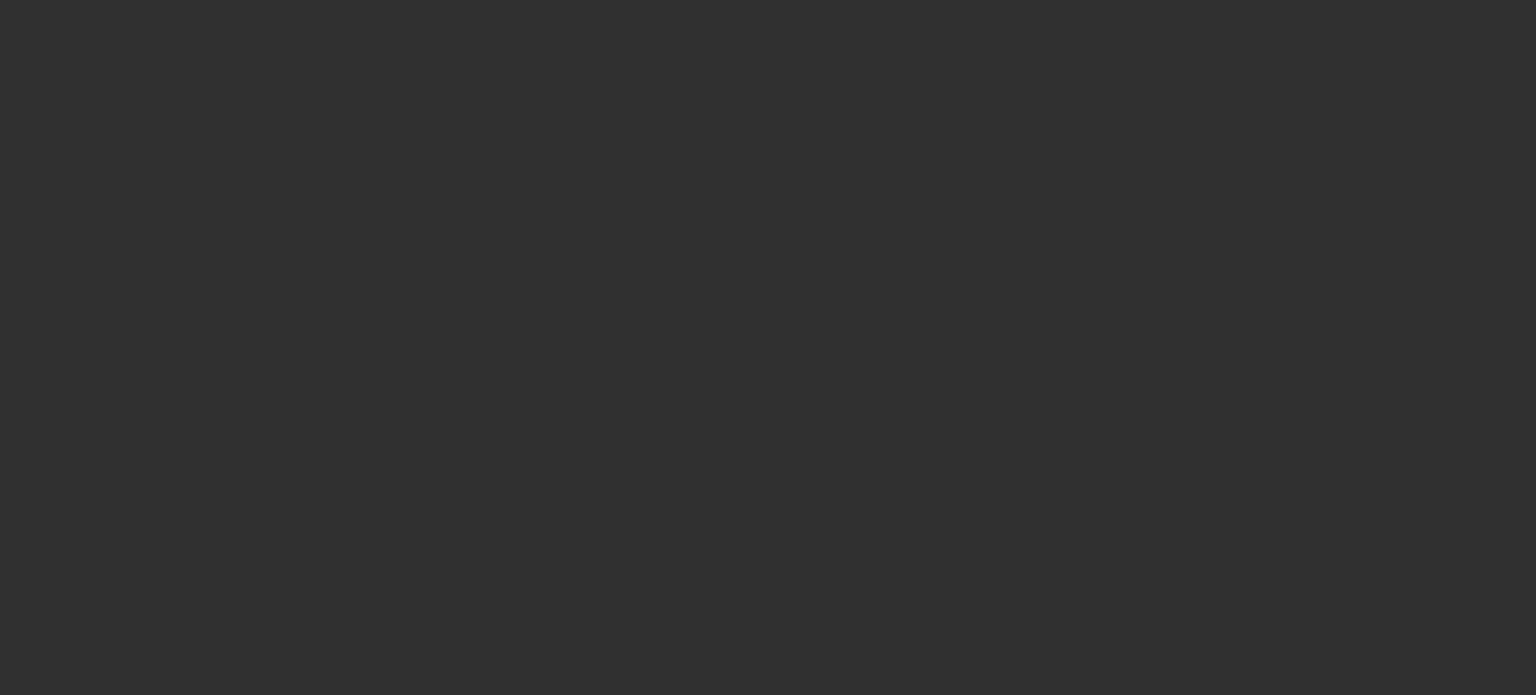 scroll, scrollTop: 0, scrollLeft: 0, axis: both 